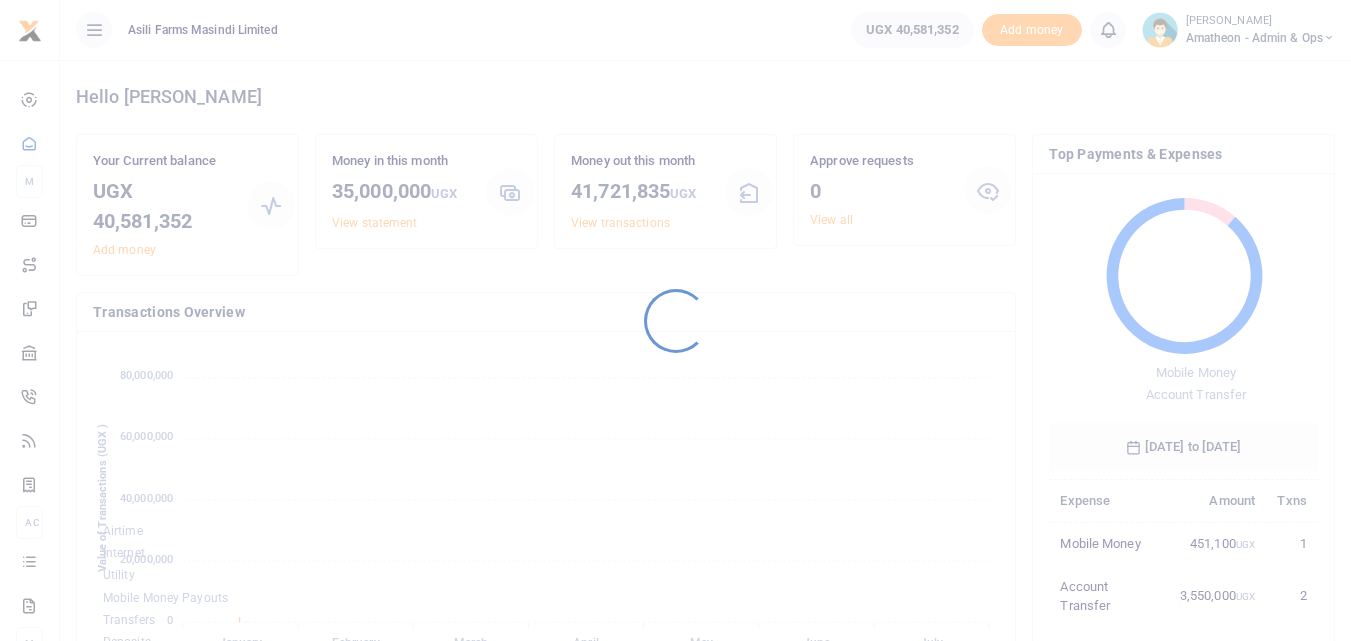 scroll, scrollTop: 0, scrollLeft: 0, axis: both 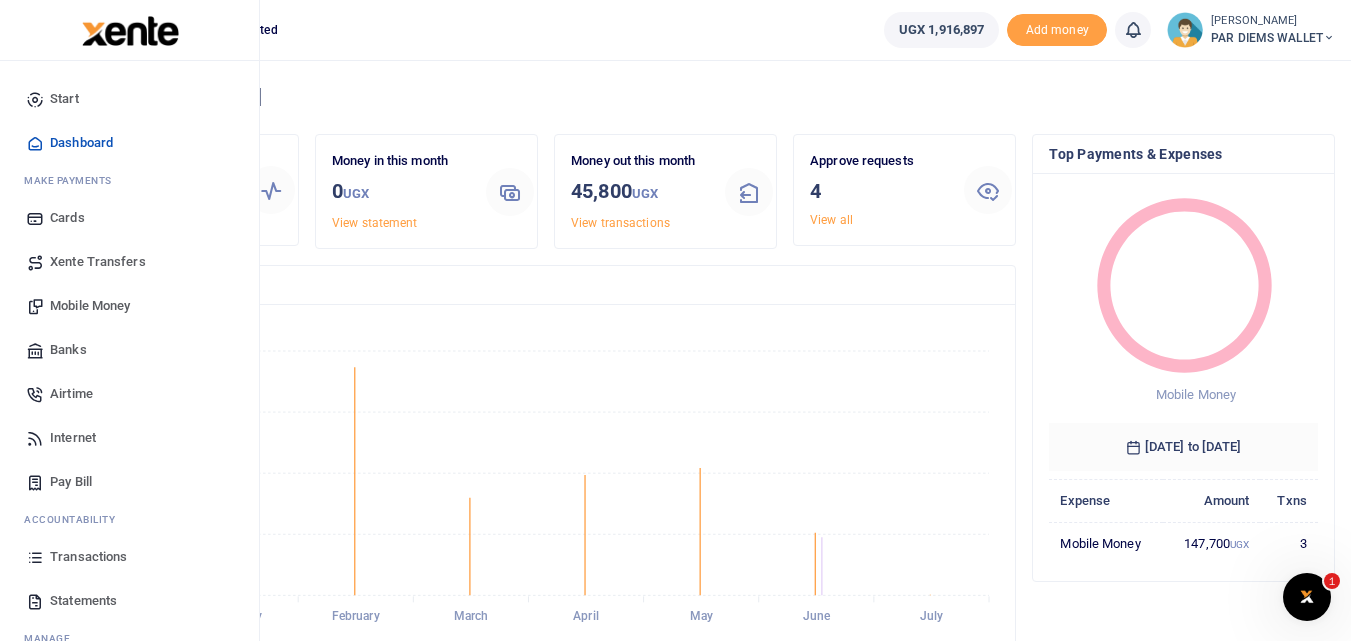 click on "Mobile Money" at bounding box center (90, 306) 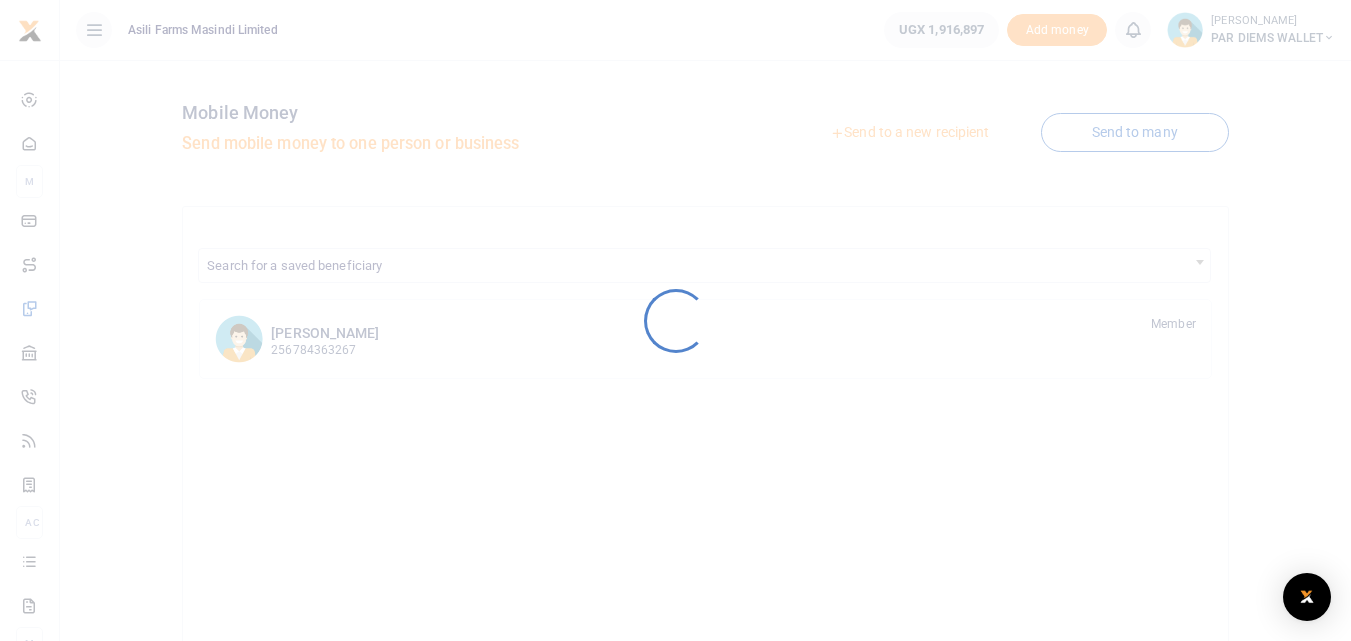 scroll, scrollTop: 0, scrollLeft: 0, axis: both 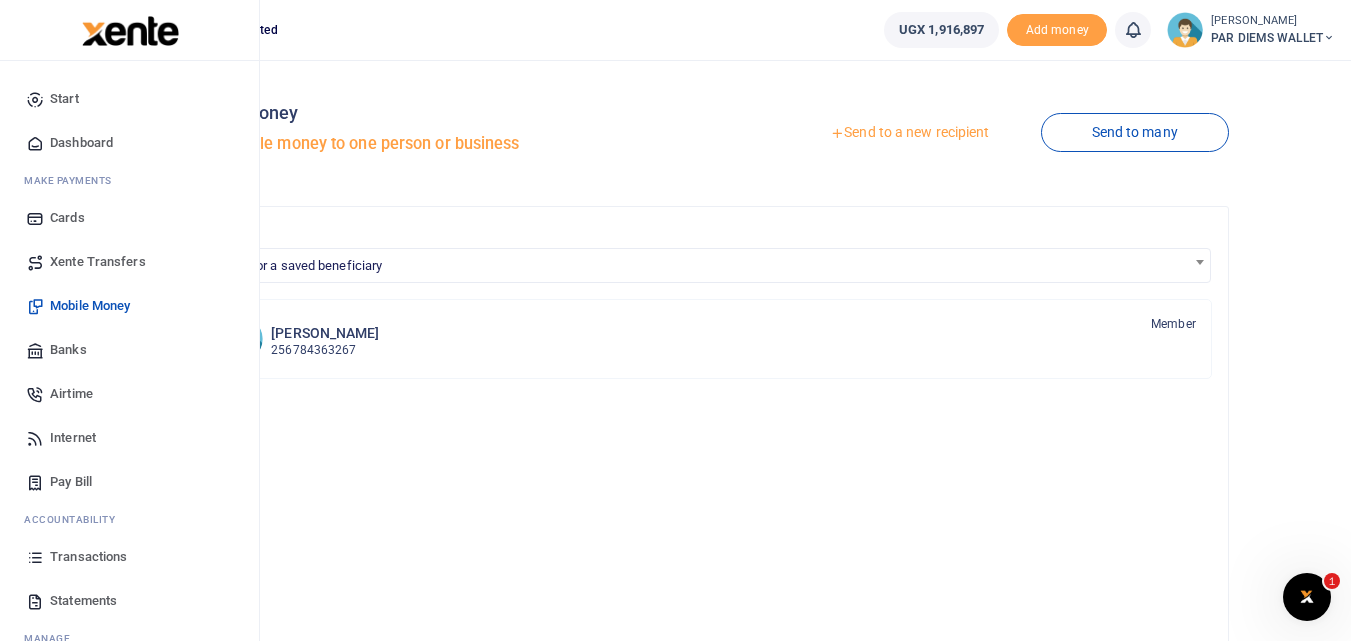 click at bounding box center [35, 557] 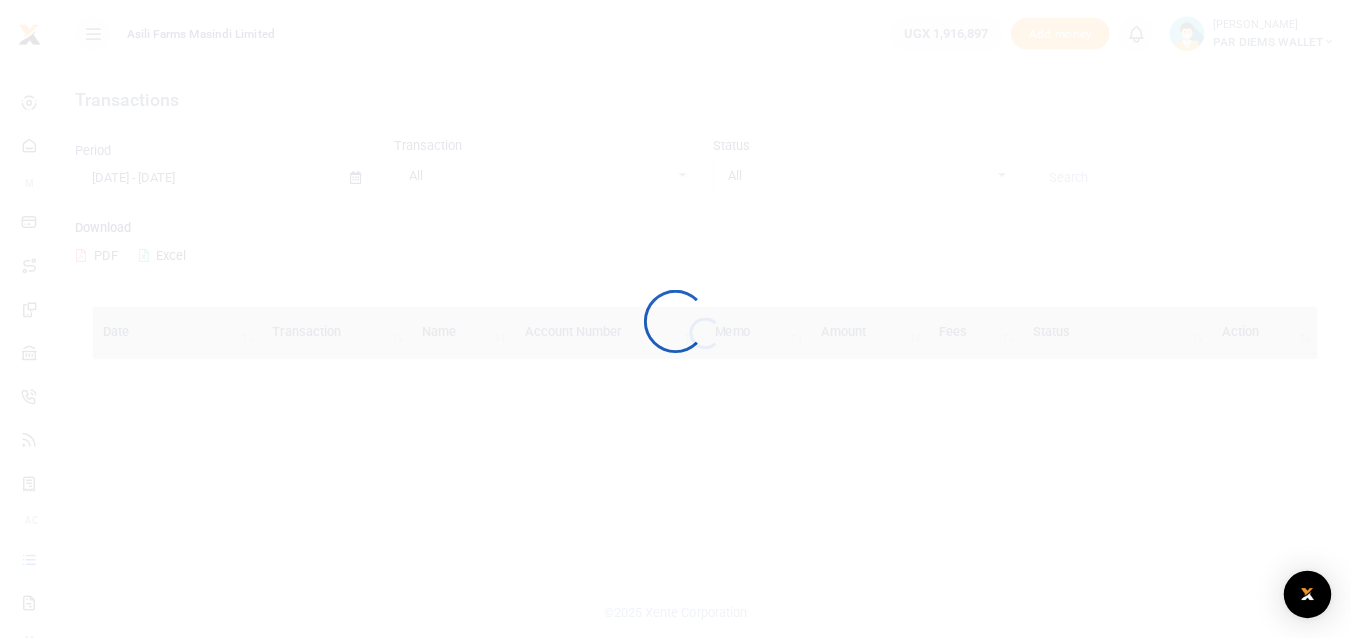 scroll, scrollTop: 0, scrollLeft: 0, axis: both 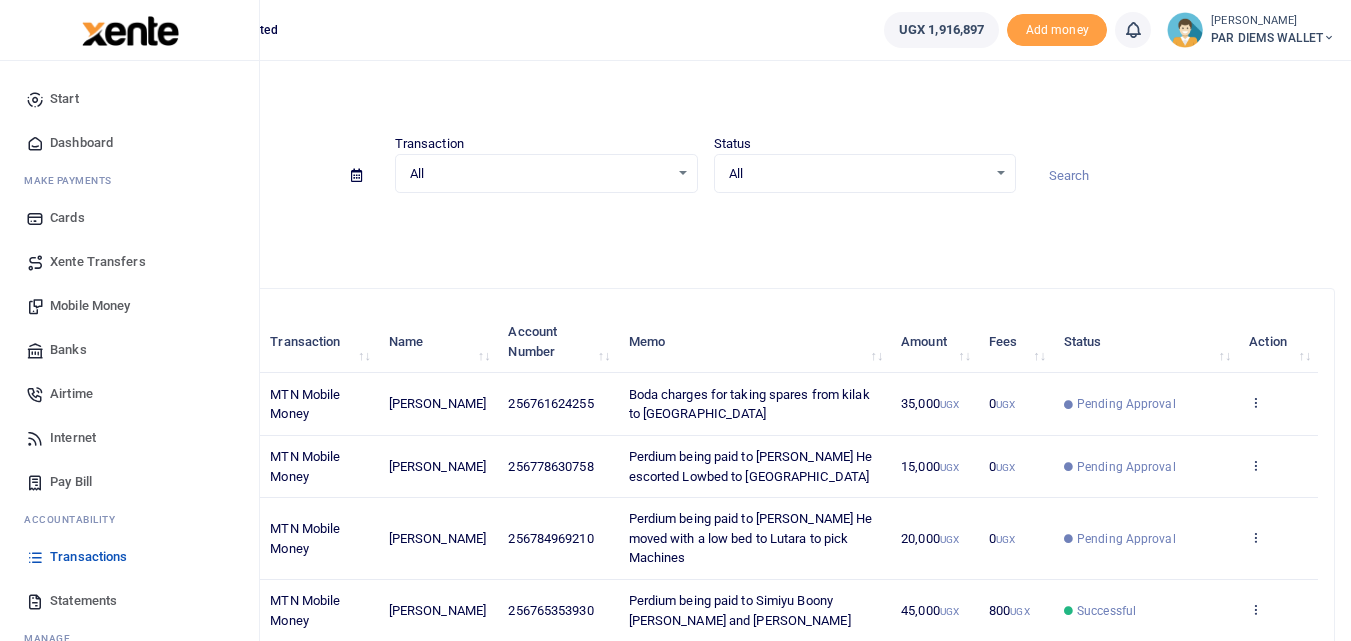 click on "Mobile Money" at bounding box center [90, 306] 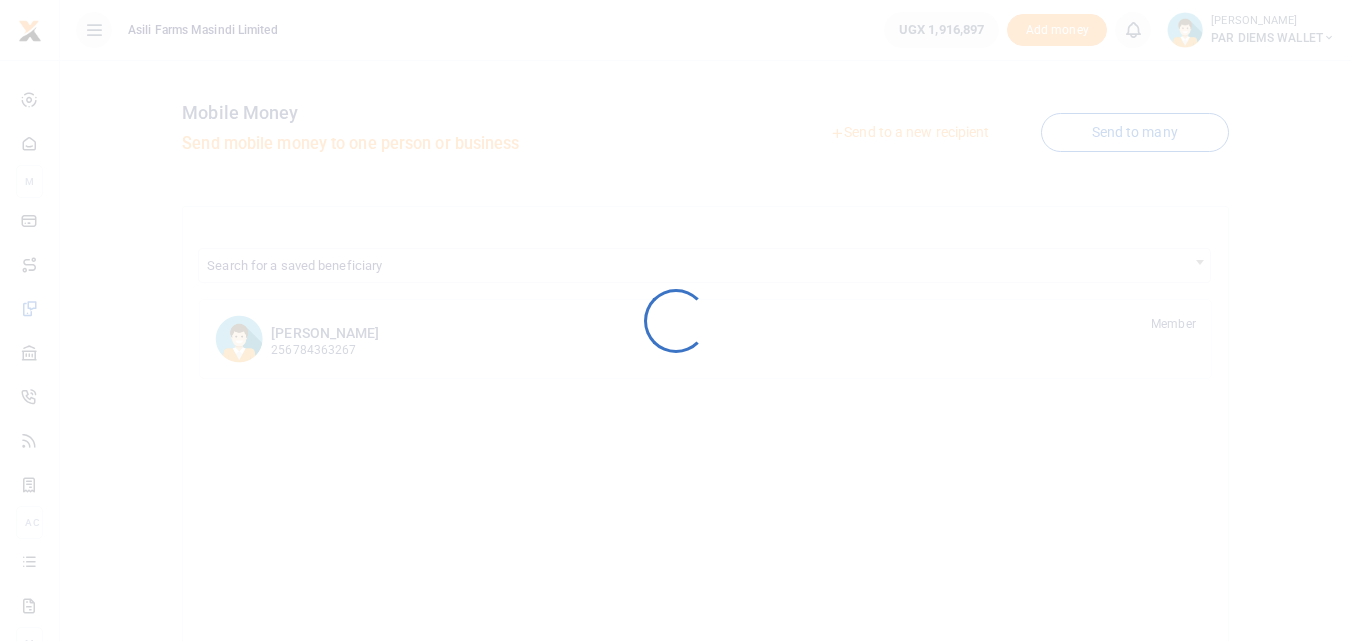 scroll, scrollTop: 0, scrollLeft: 0, axis: both 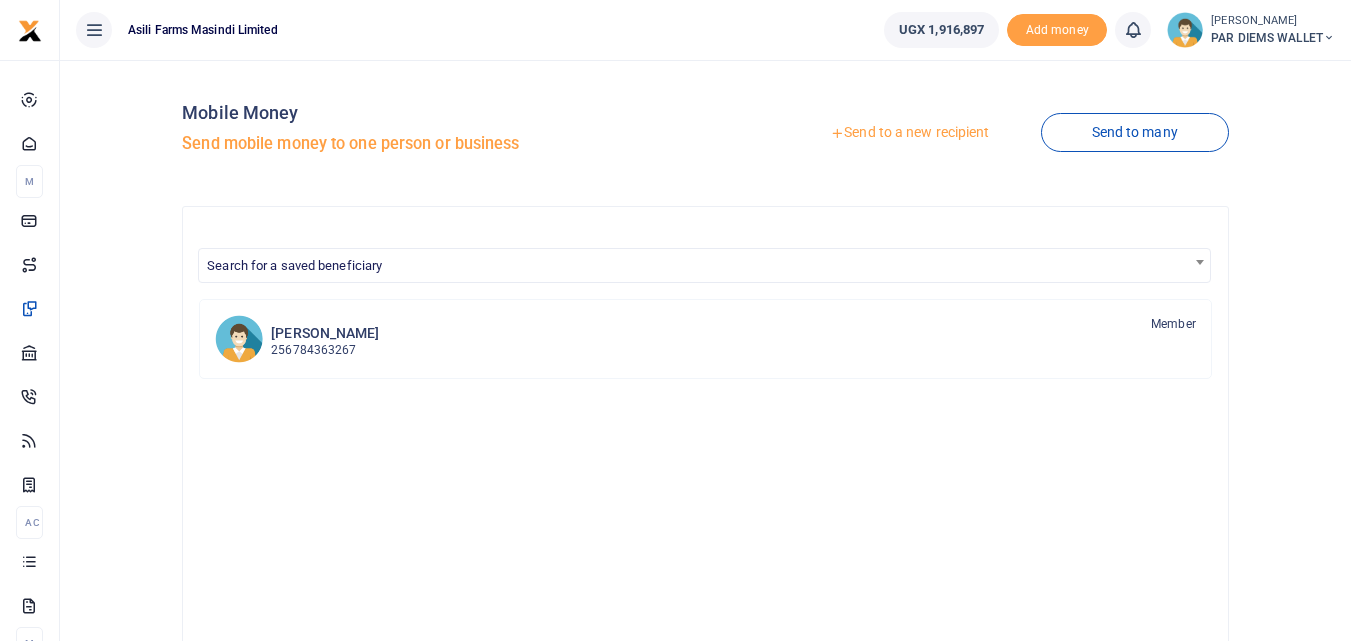 click on "Send to a new recipient" at bounding box center [909, 133] 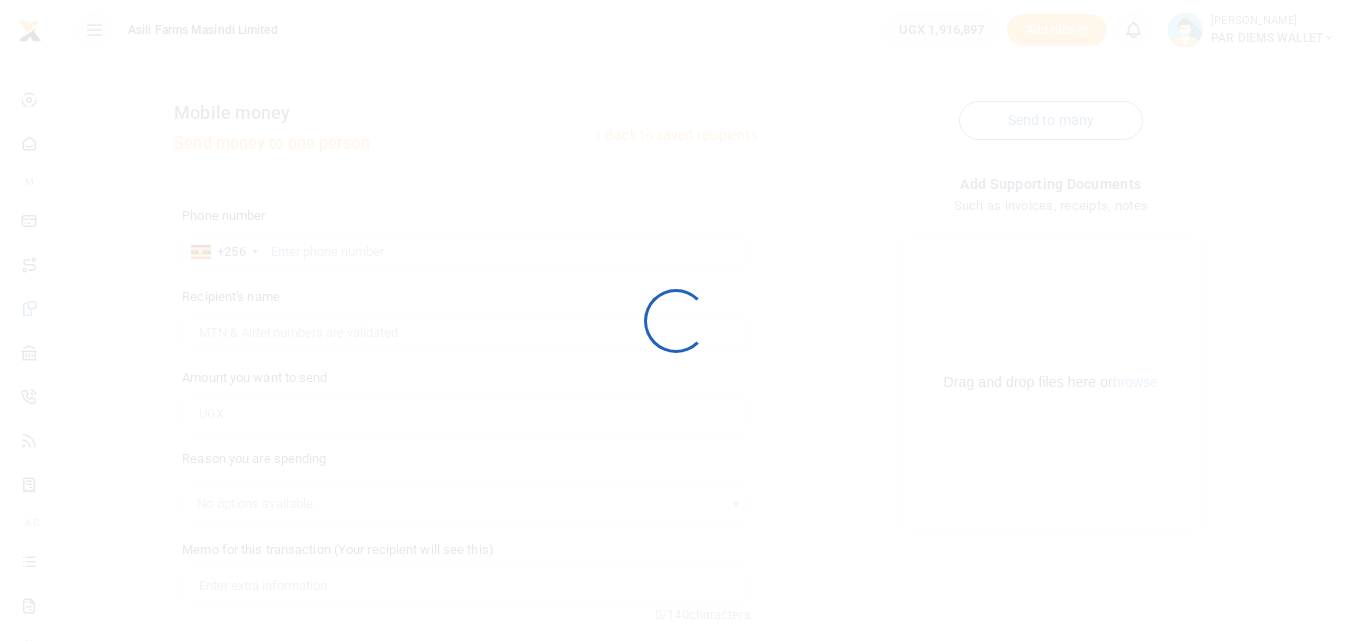 scroll, scrollTop: 0, scrollLeft: 0, axis: both 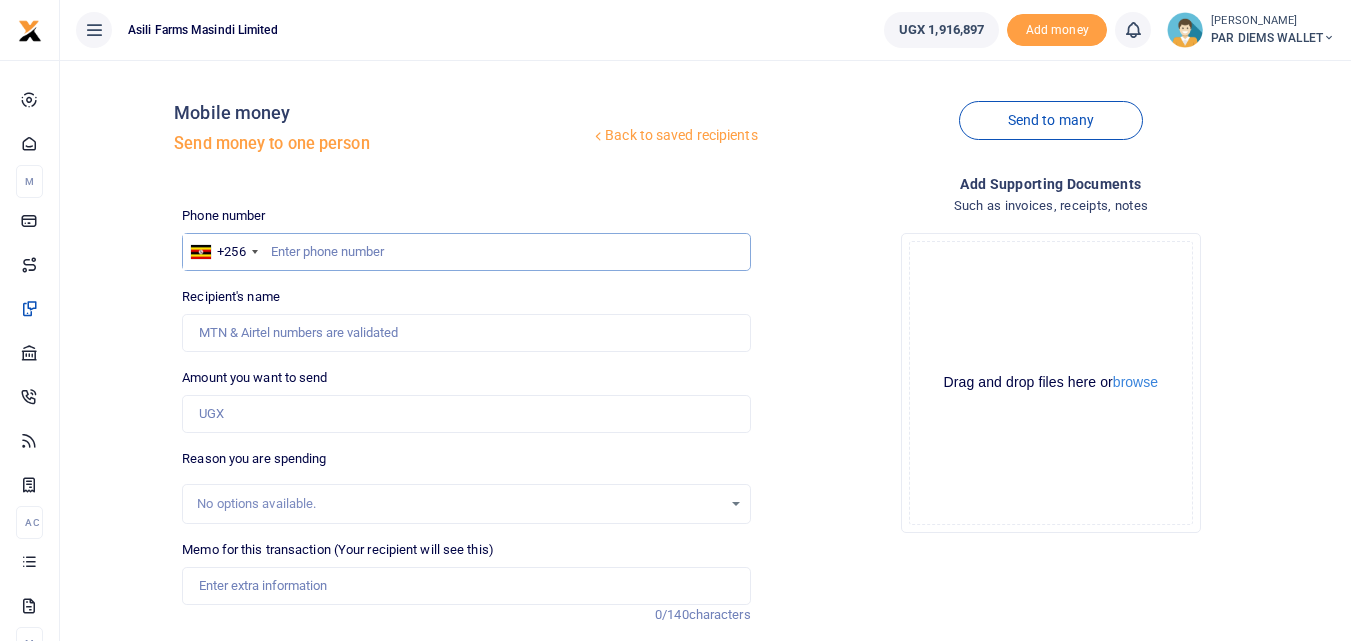 click at bounding box center [466, 252] 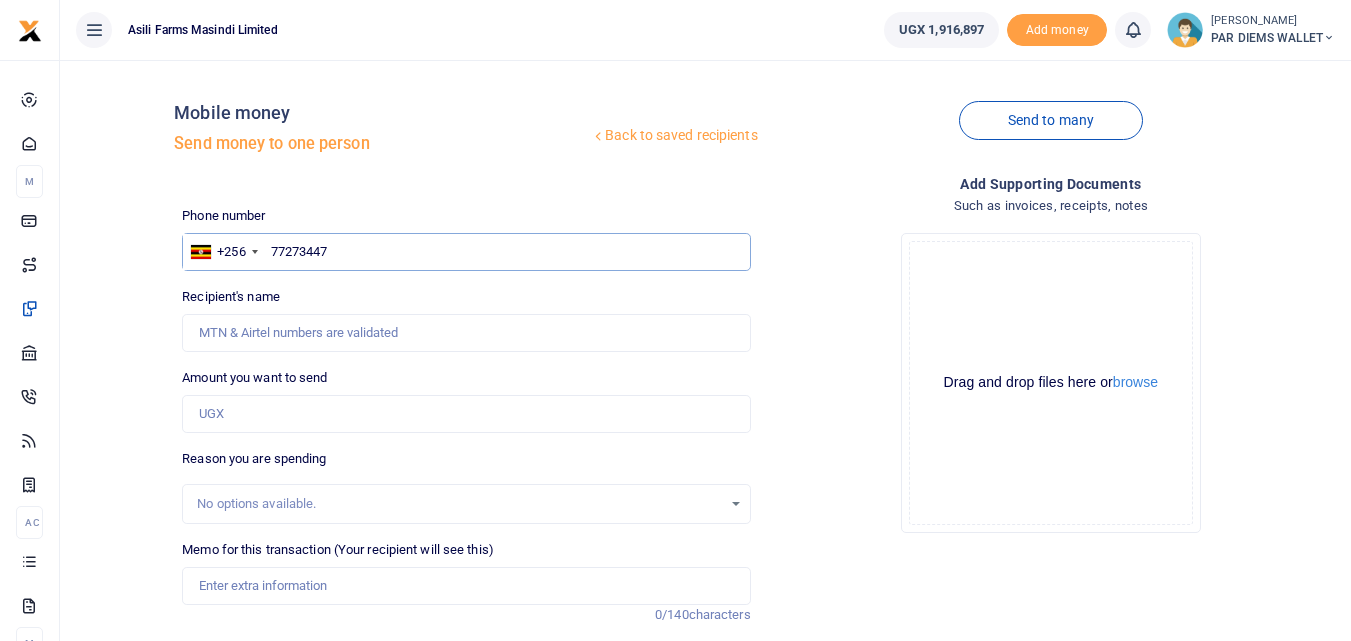type on "772734474" 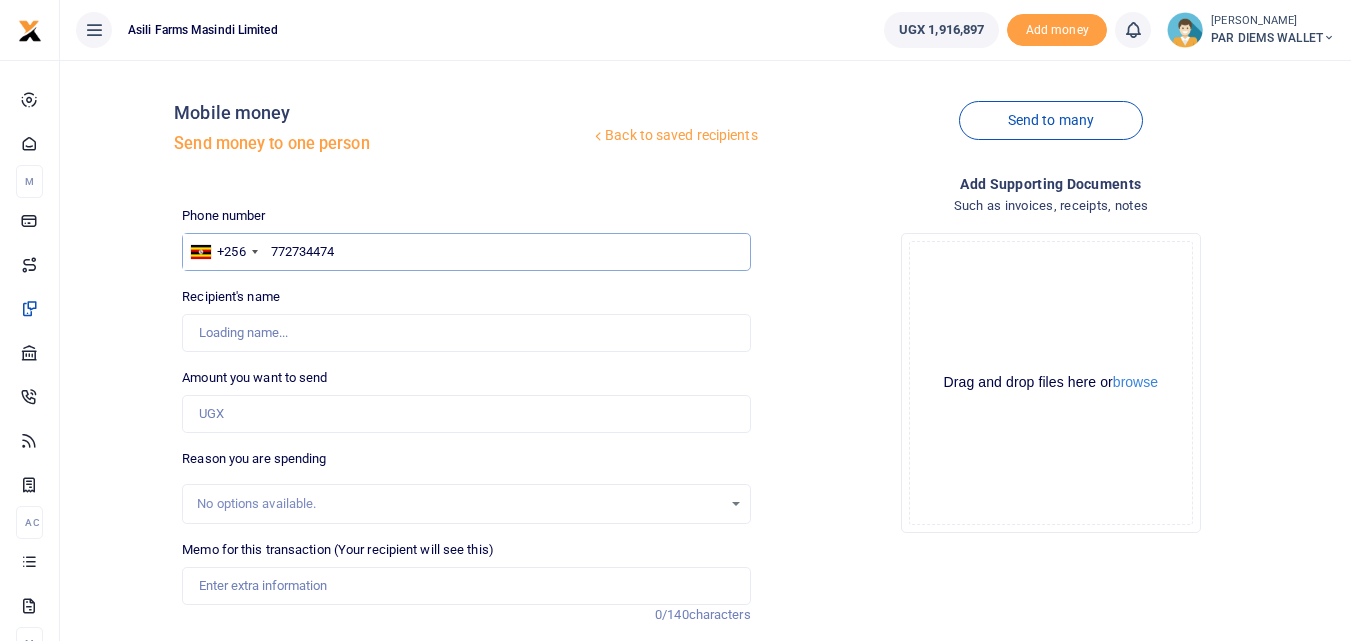 type on "Alex Leka Ebucu" 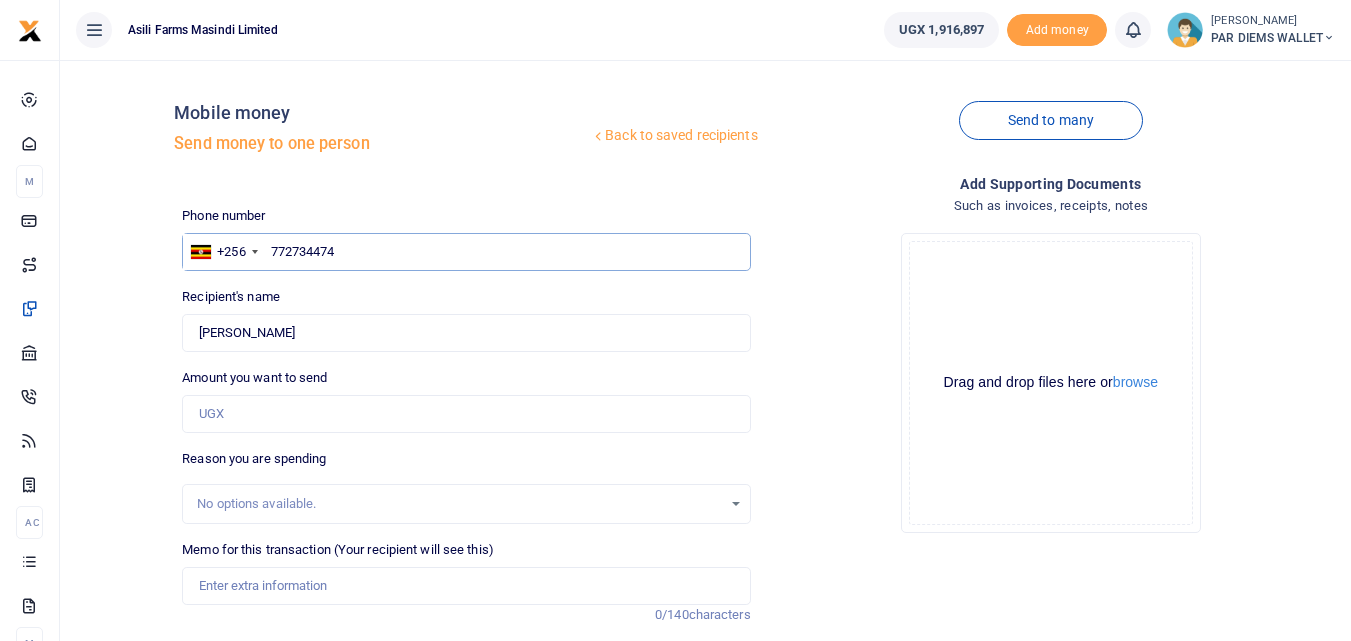type on "772734474" 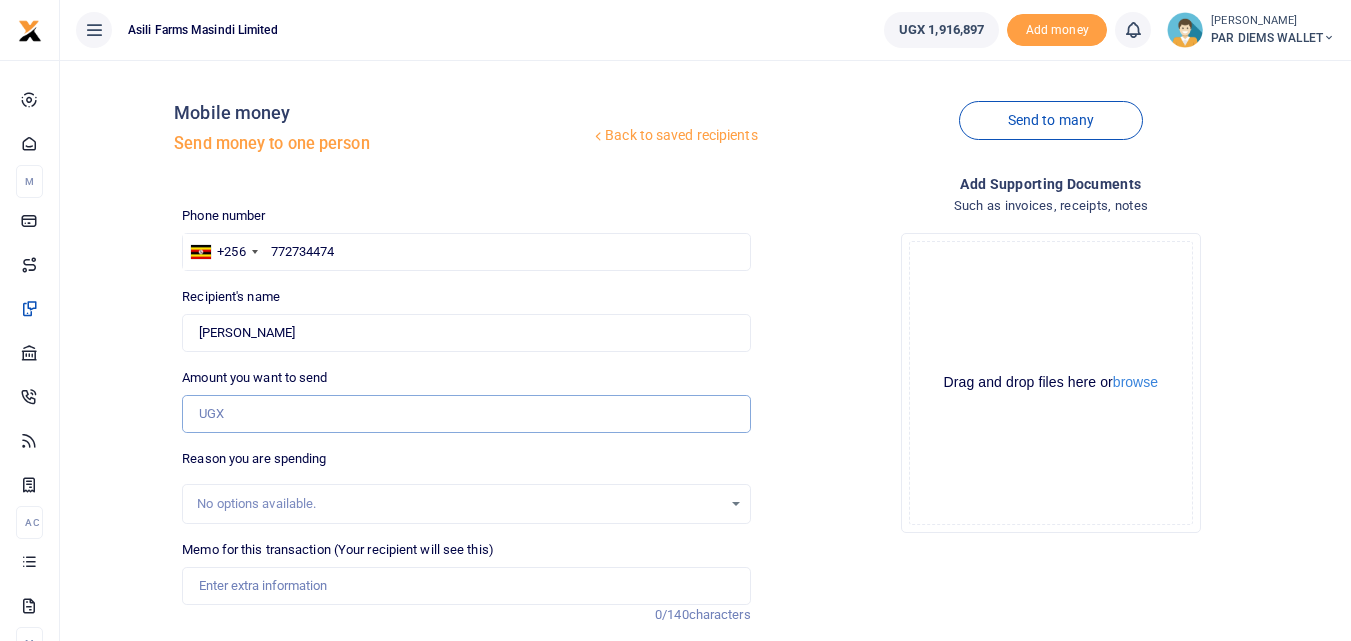 click on "Amount you want to send" at bounding box center [466, 414] 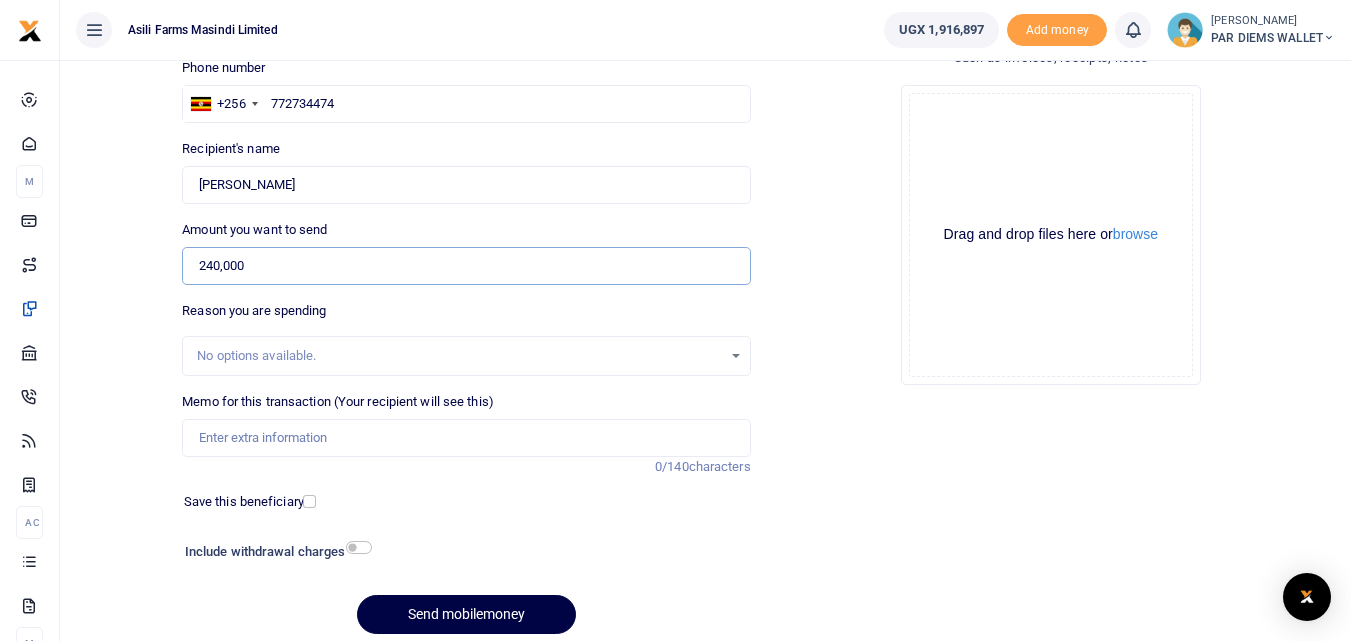 scroll, scrollTop: 175, scrollLeft: 0, axis: vertical 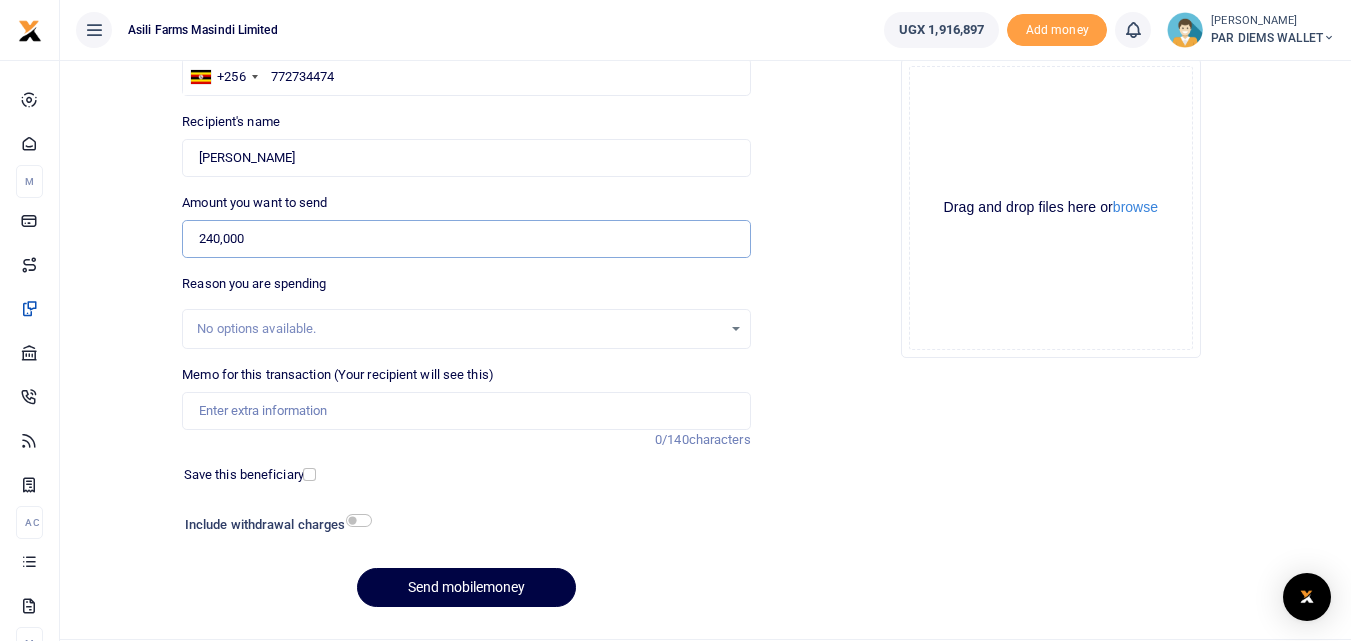 type on "240,000" 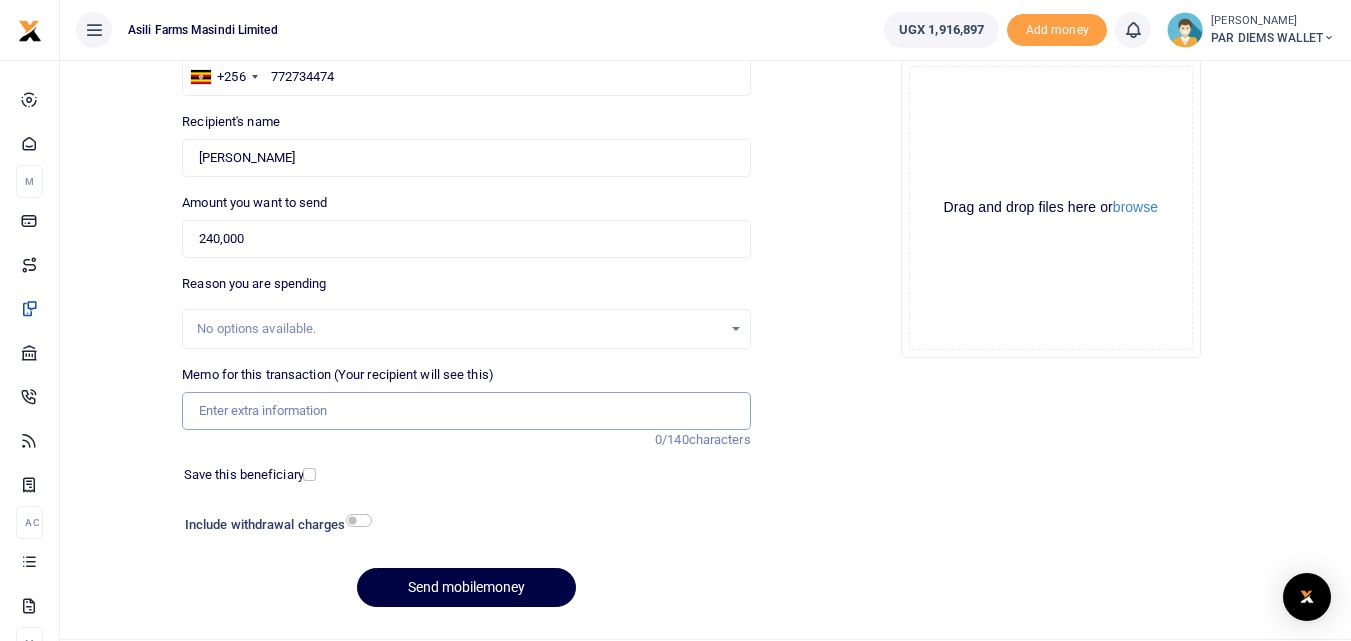 click on "Memo for this transaction (Your recipient will see this)" at bounding box center [466, 411] 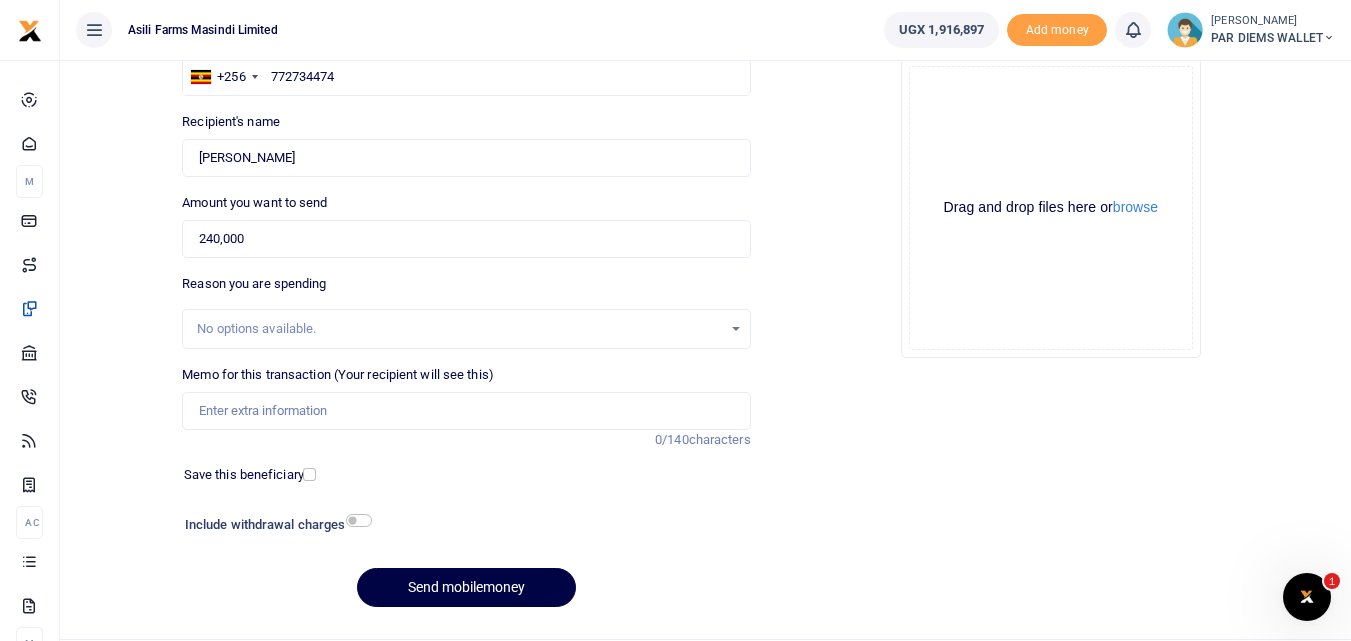 scroll, scrollTop: 0, scrollLeft: 0, axis: both 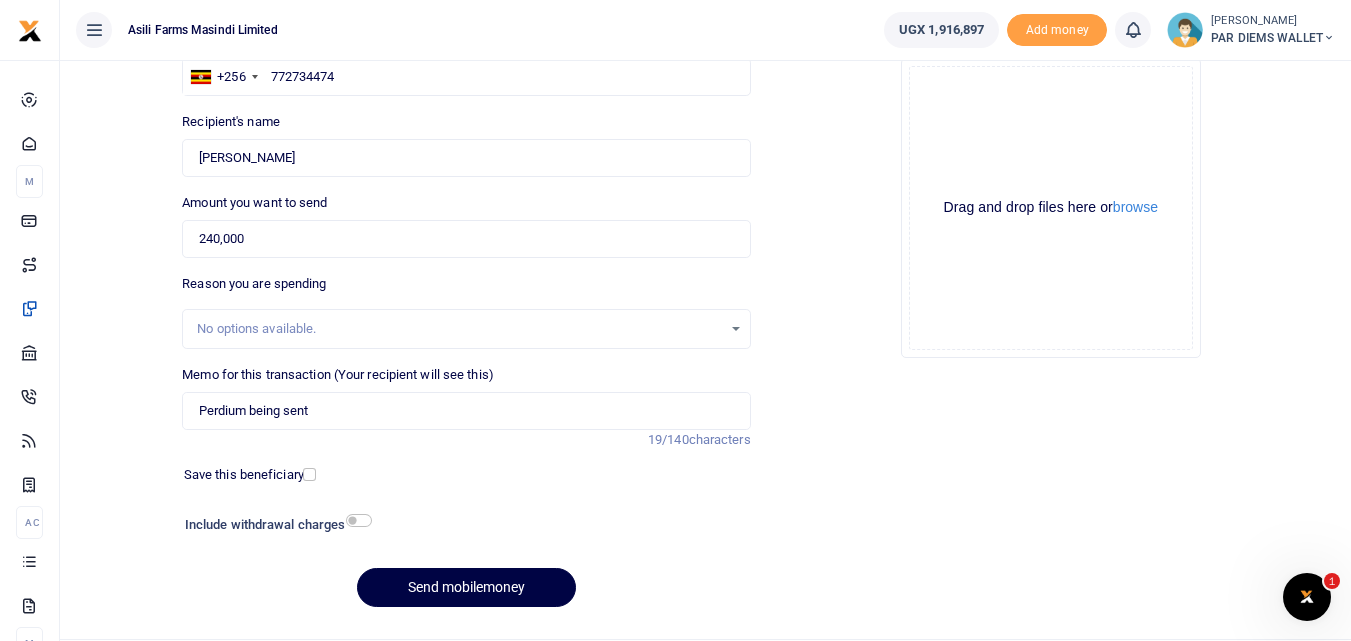 click on "Drag and drop files here or  browse Powered by  Uppy" 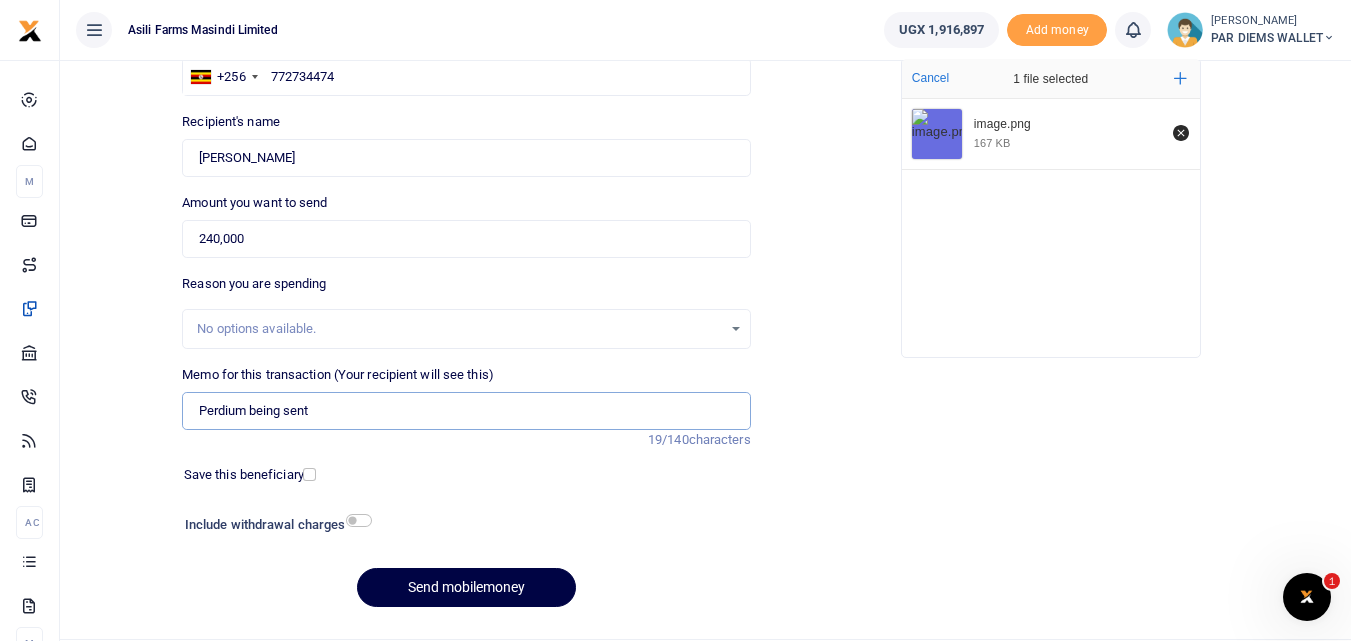 click on "Perdium being sent" at bounding box center [466, 411] 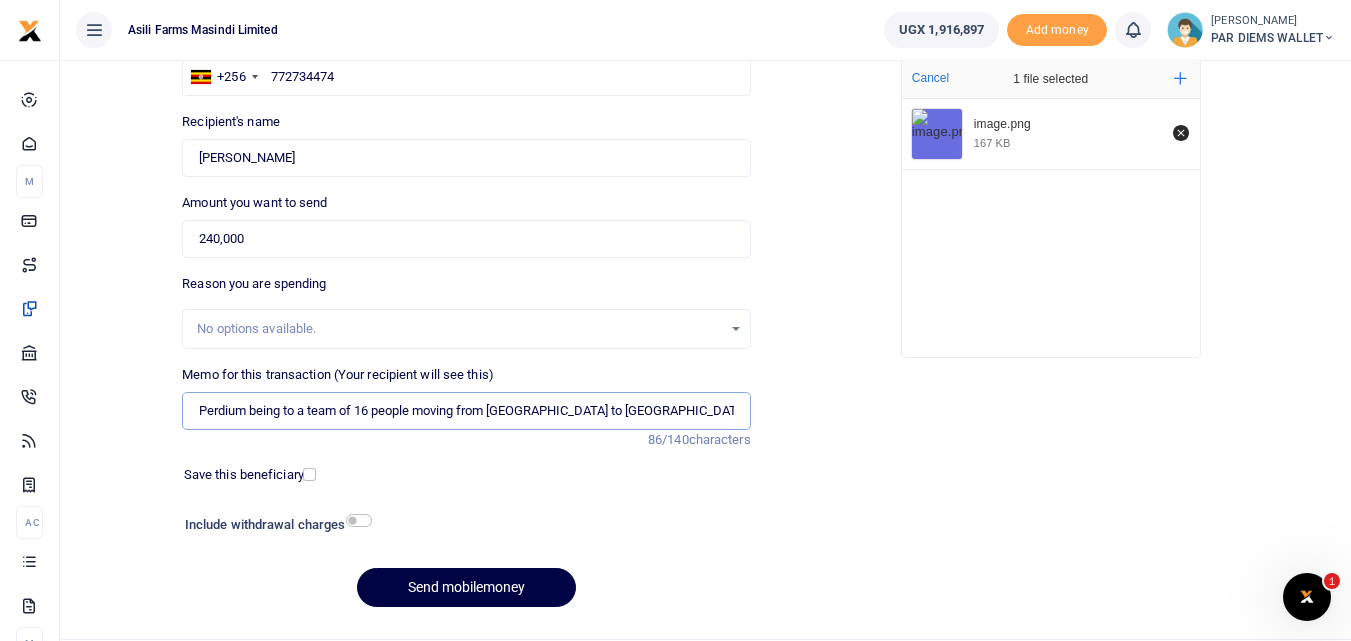 scroll, scrollTop: 225, scrollLeft: 0, axis: vertical 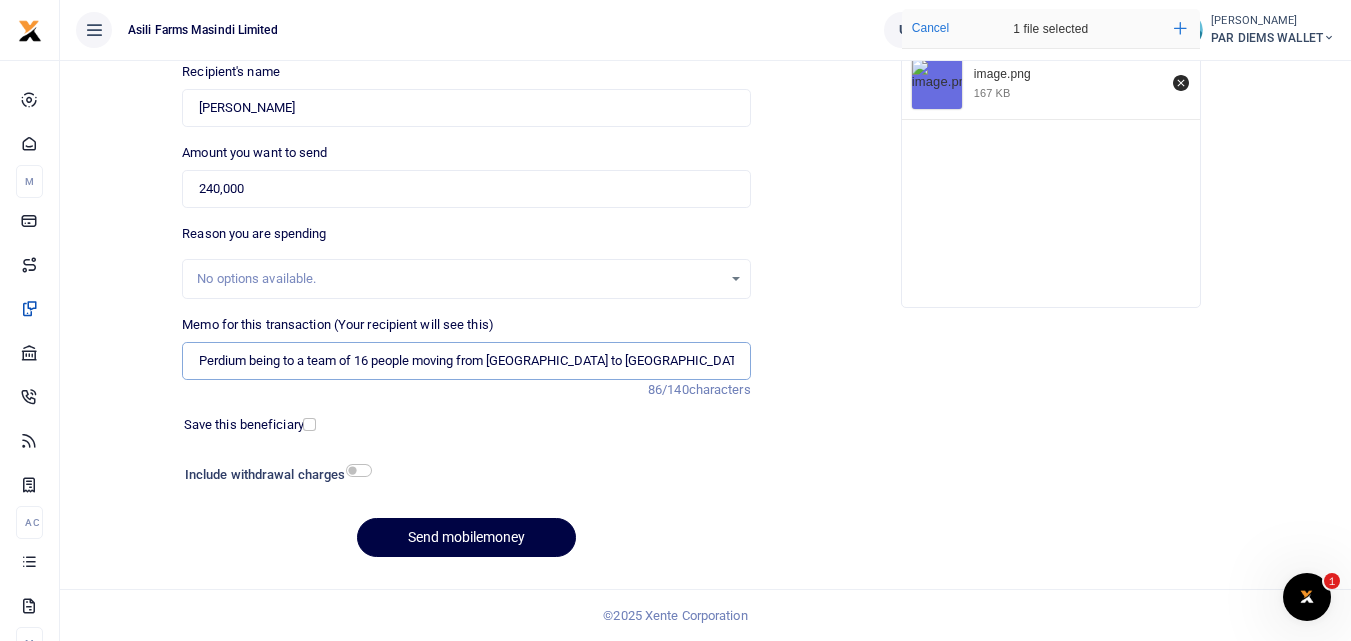 type on "Perdium being to a team of 16 people moving from Amathion to Bunyoro for a field Tour" 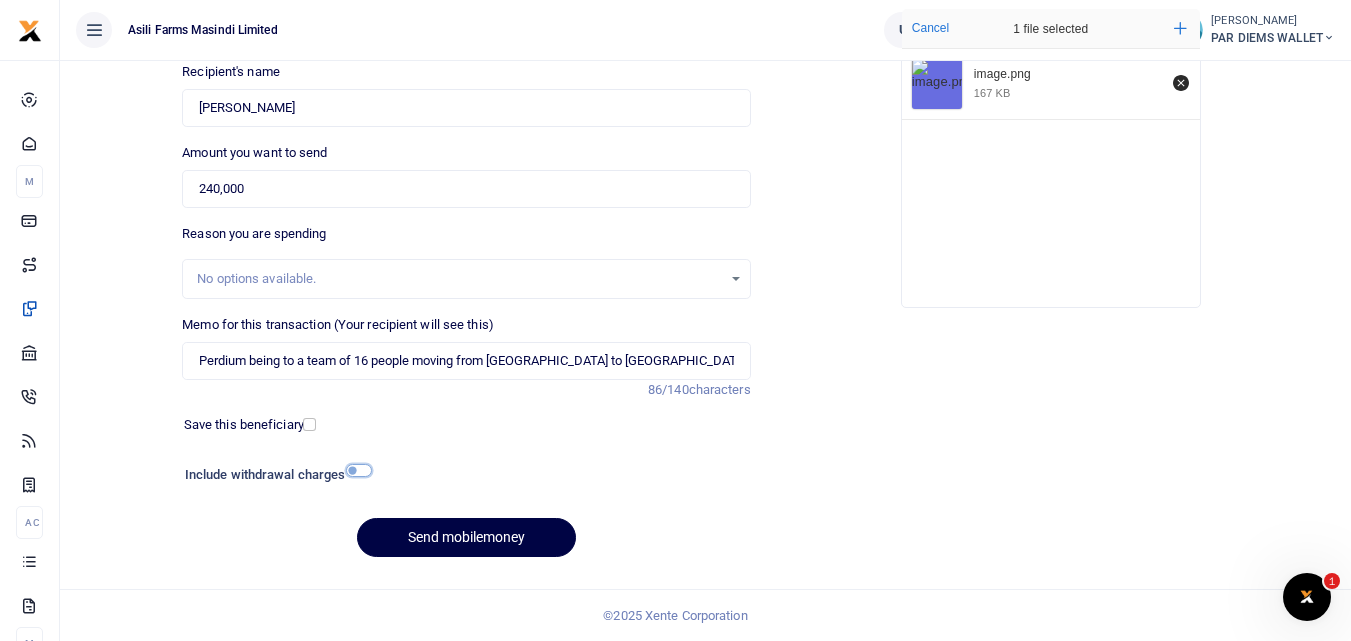 click at bounding box center (359, 470) 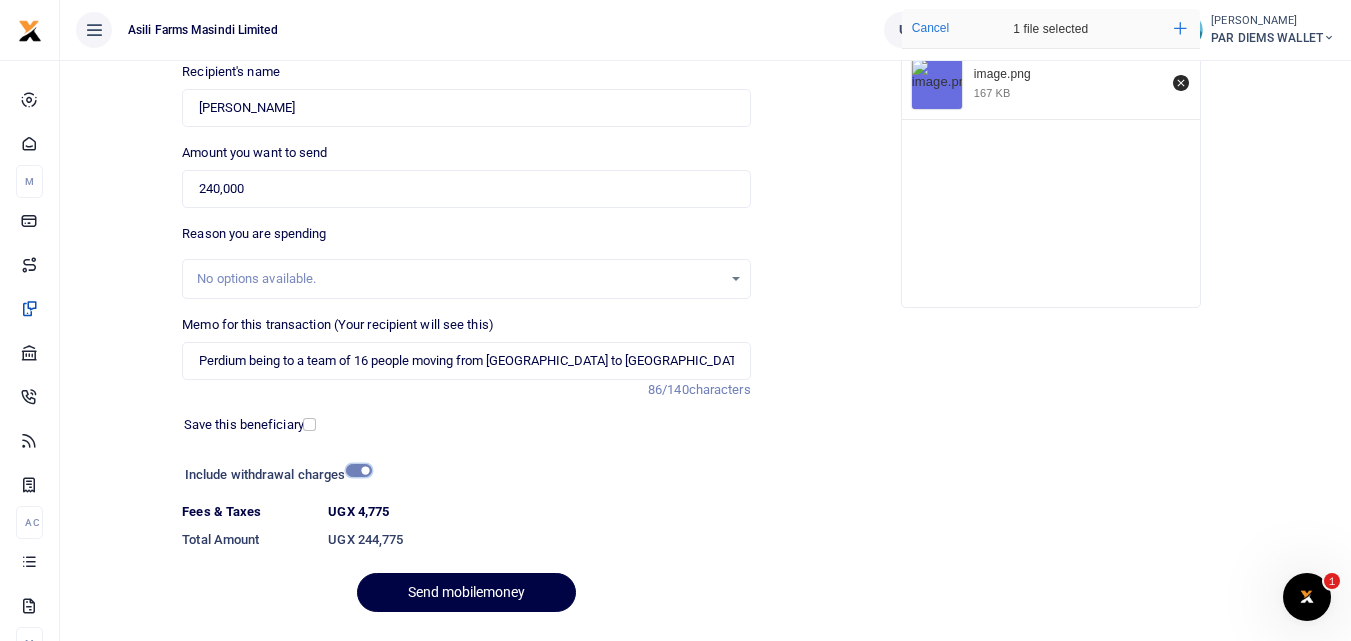 scroll, scrollTop: 280, scrollLeft: 0, axis: vertical 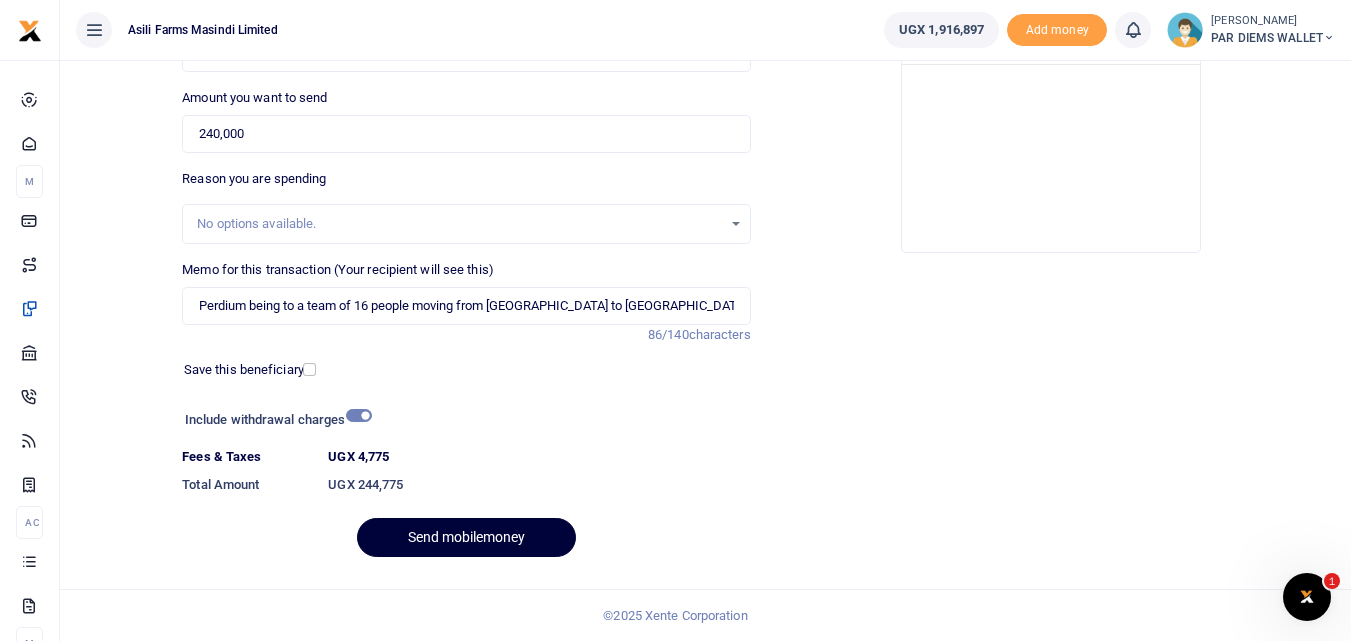 click on "Send mobilemoney" at bounding box center [466, 537] 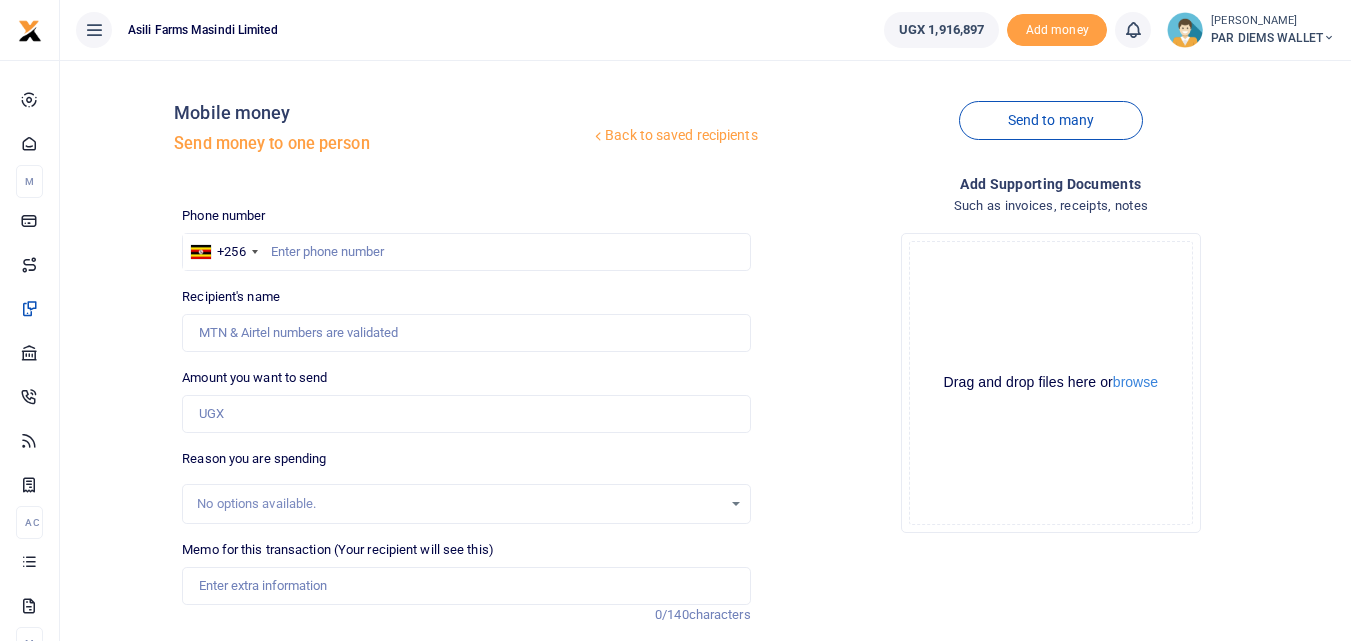 scroll, scrollTop: 225, scrollLeft: 0, axis: vertical 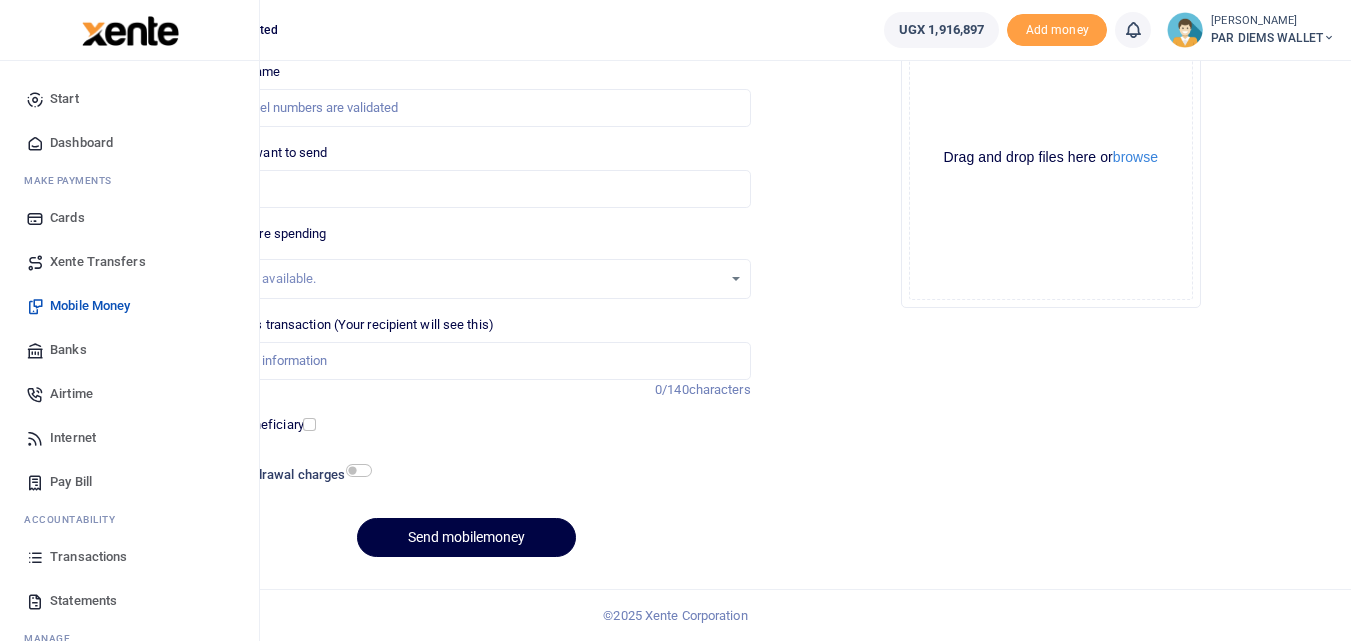click on "Transactions" at bounding box center (129, 557) 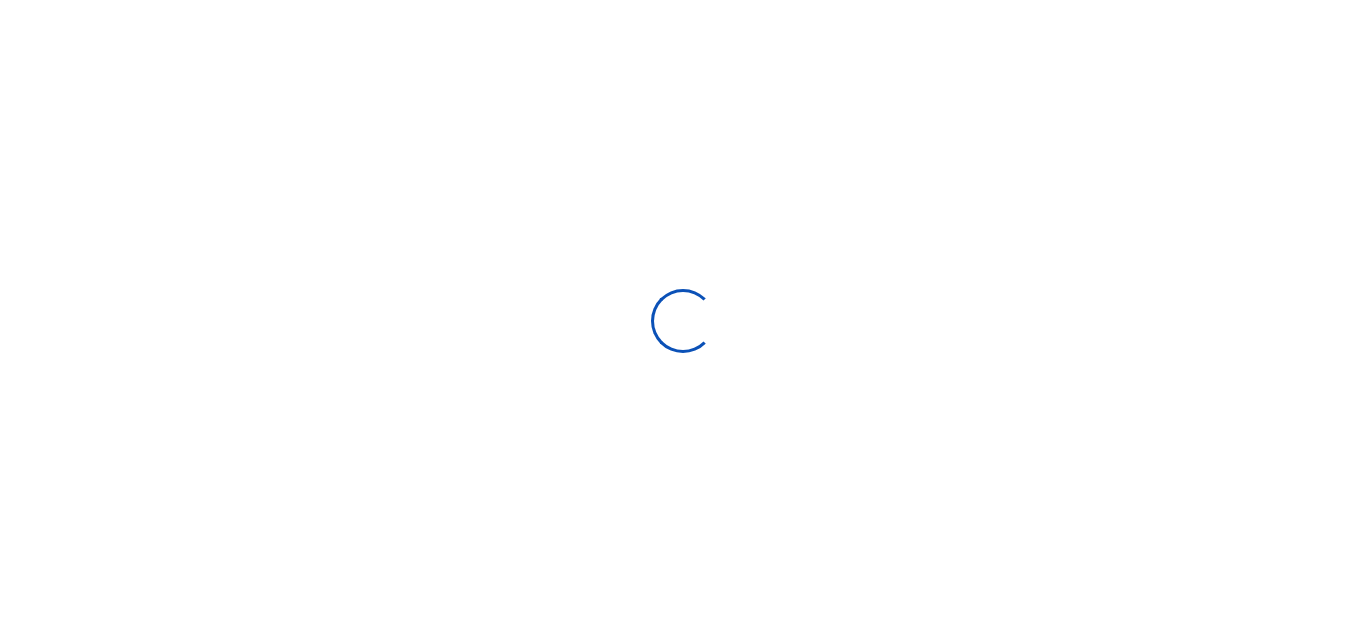 type on "[DATE] - [DATE]" 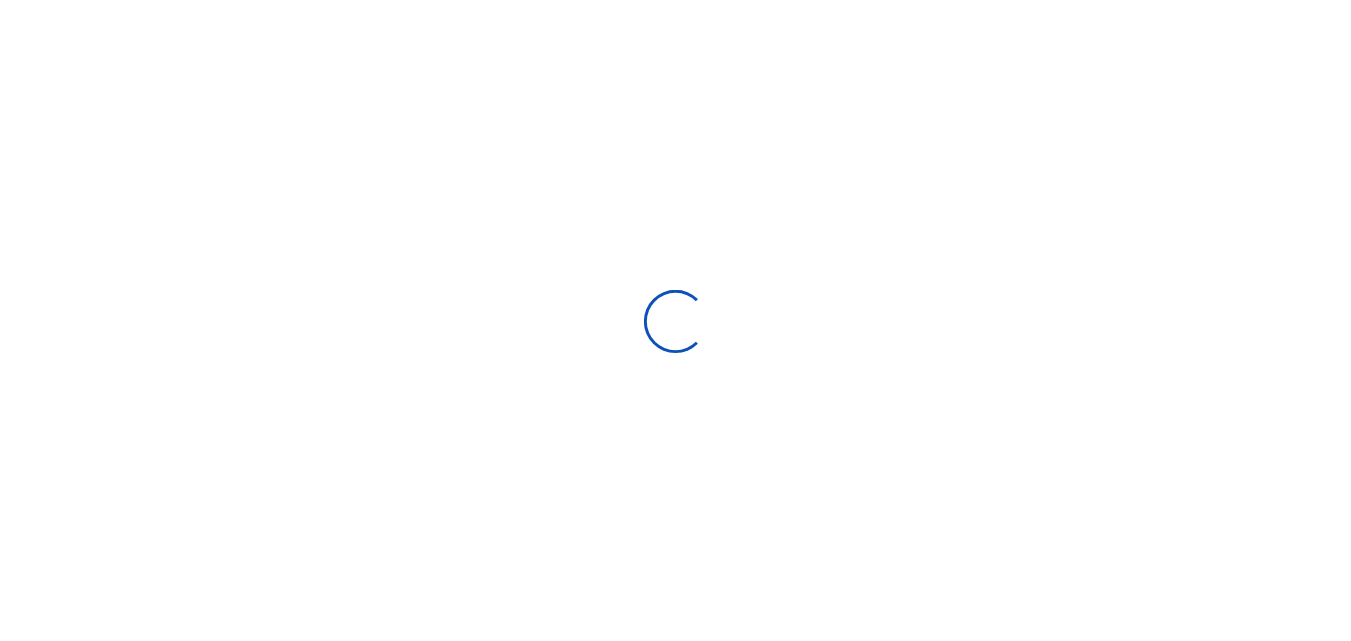 scroll, scrollTop: 0, scrollLeft: 0, axis: both 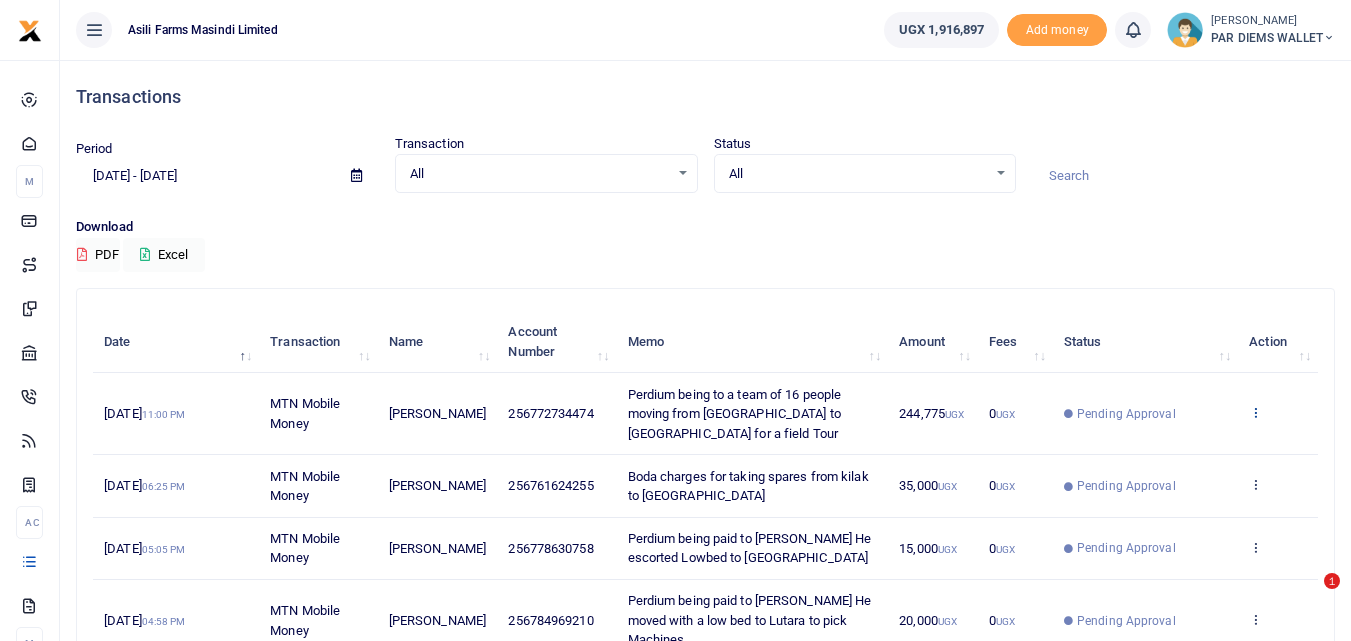 click at bounding box center (1255, 412) 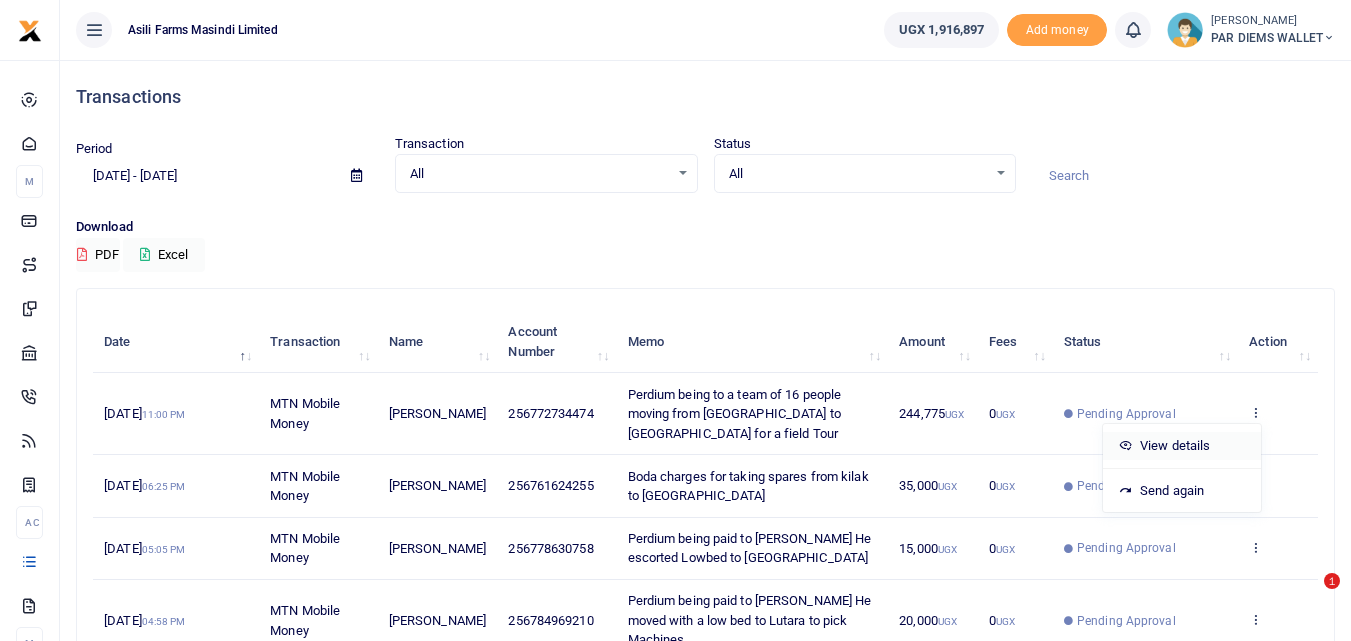 click on "View details" at bounding box center [1182, 446] 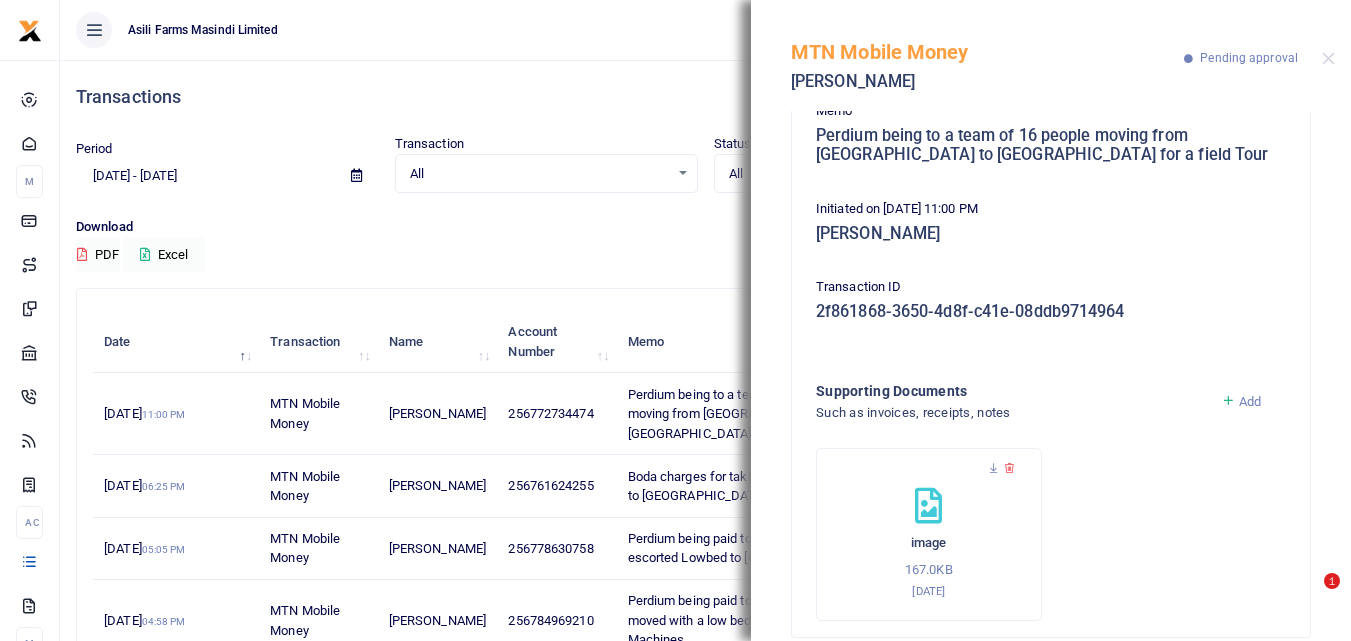 scroll, scrollTop: 270, scrollLeft: 0, axis: vertical 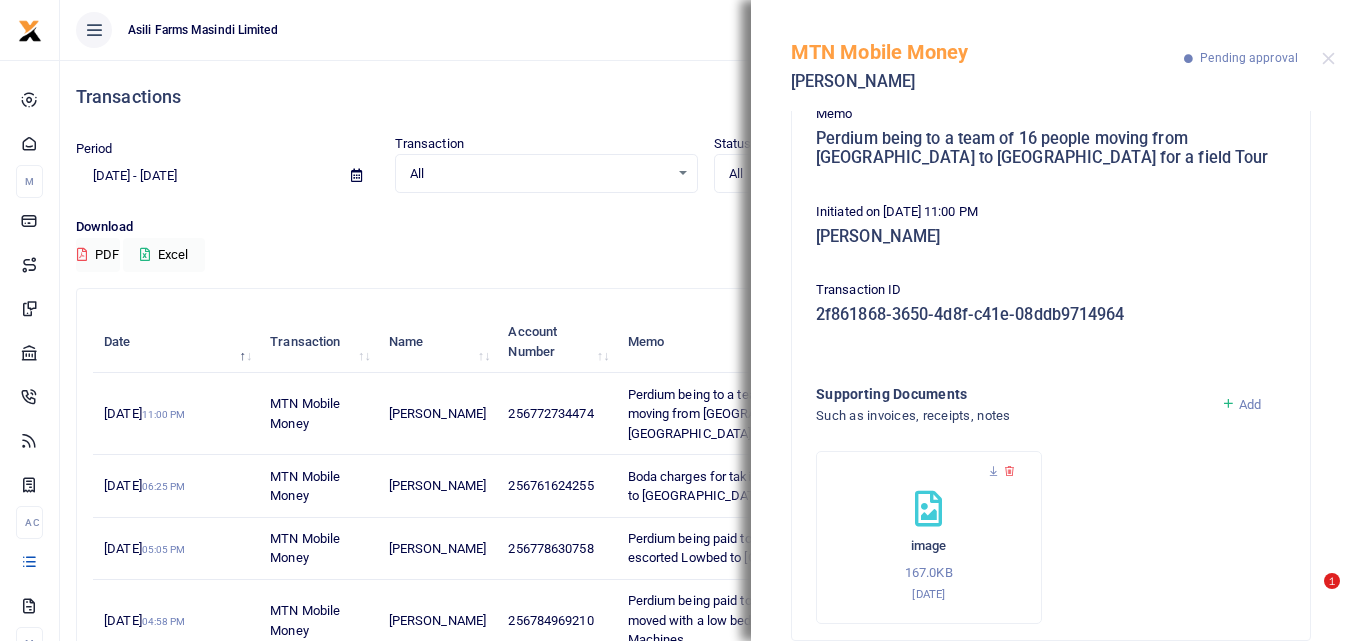 click at bounding box center (1228, 404) 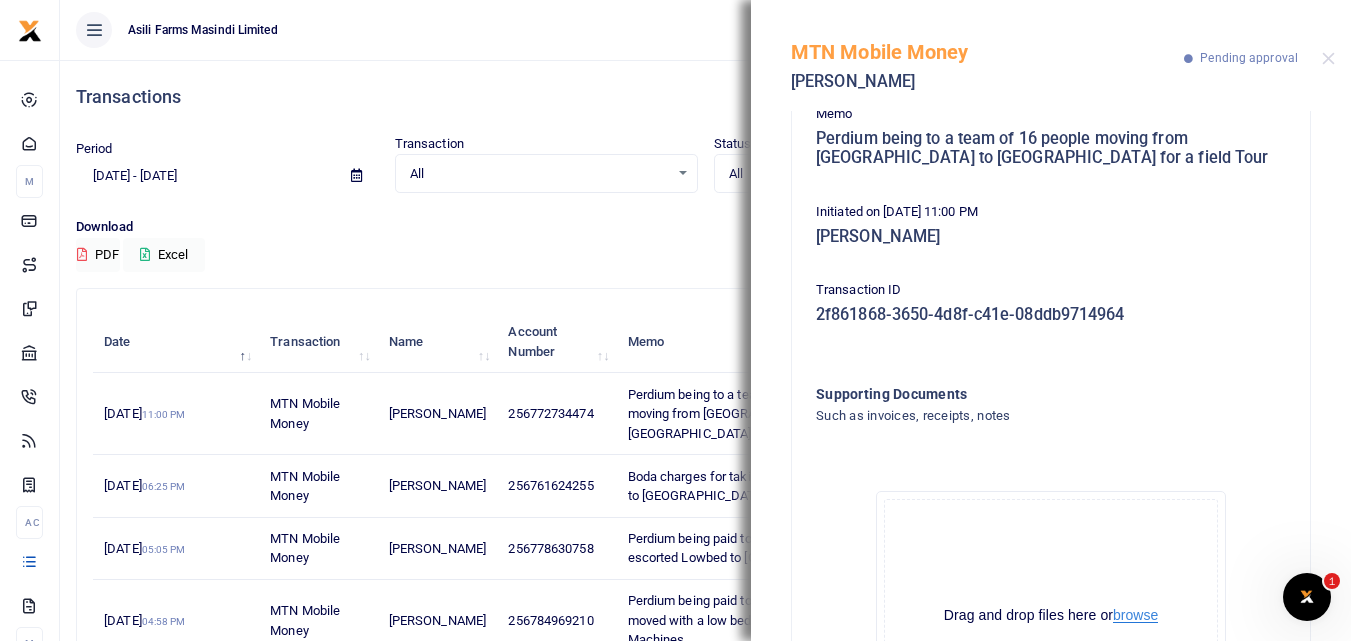 scroll, scrollTop: 0, scrollLeft: 0, axis: both 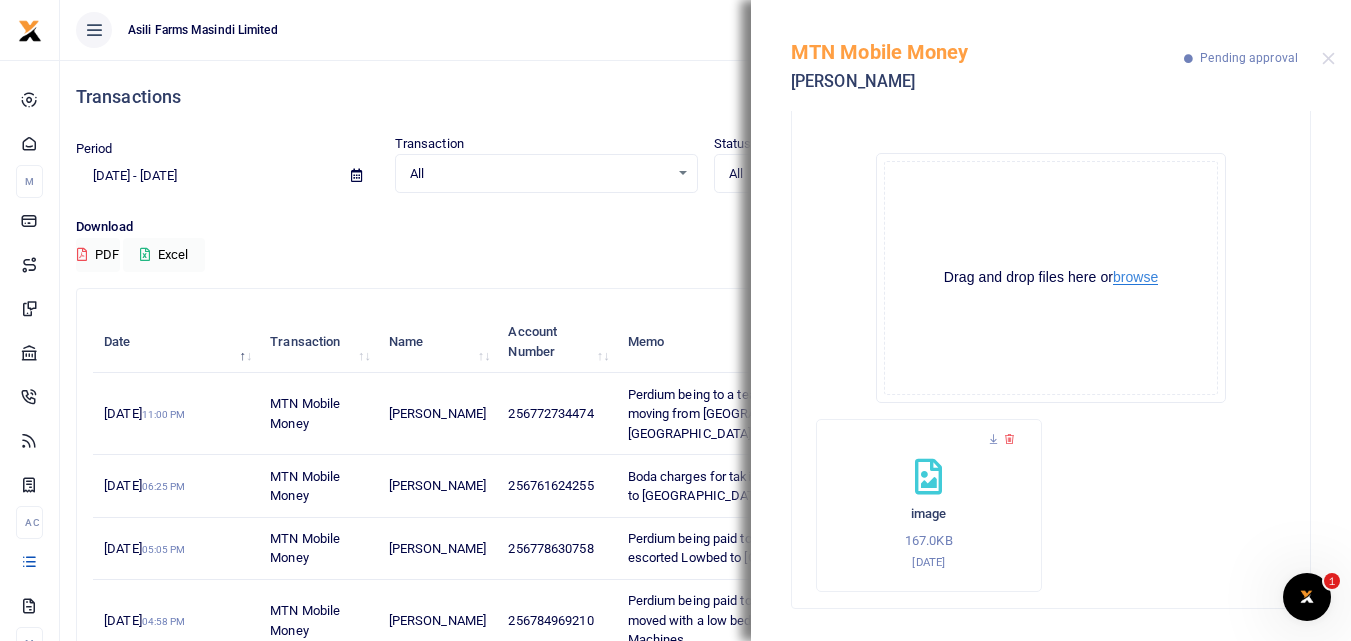 click on "browse" at bounding box center (1135, 277) 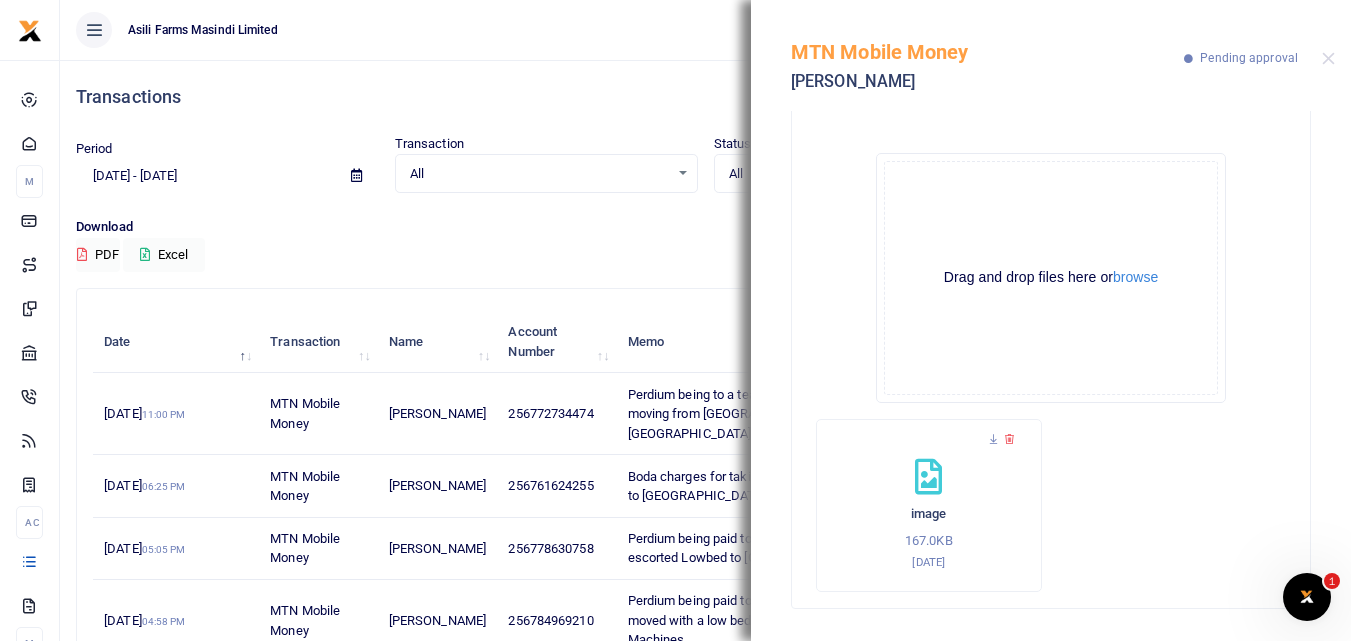 click on "Drag and drop files here or  browse Powered by  Uppy" 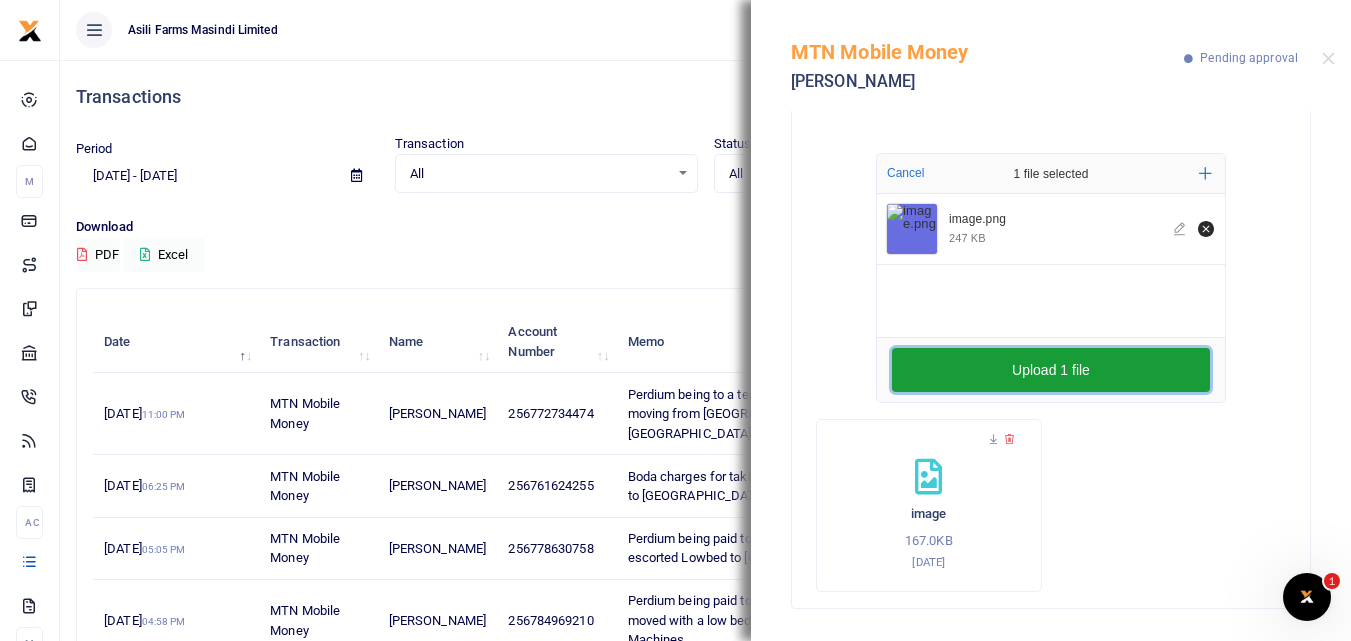 click on "Upload 1 file" at bounding box center [1051, 370] 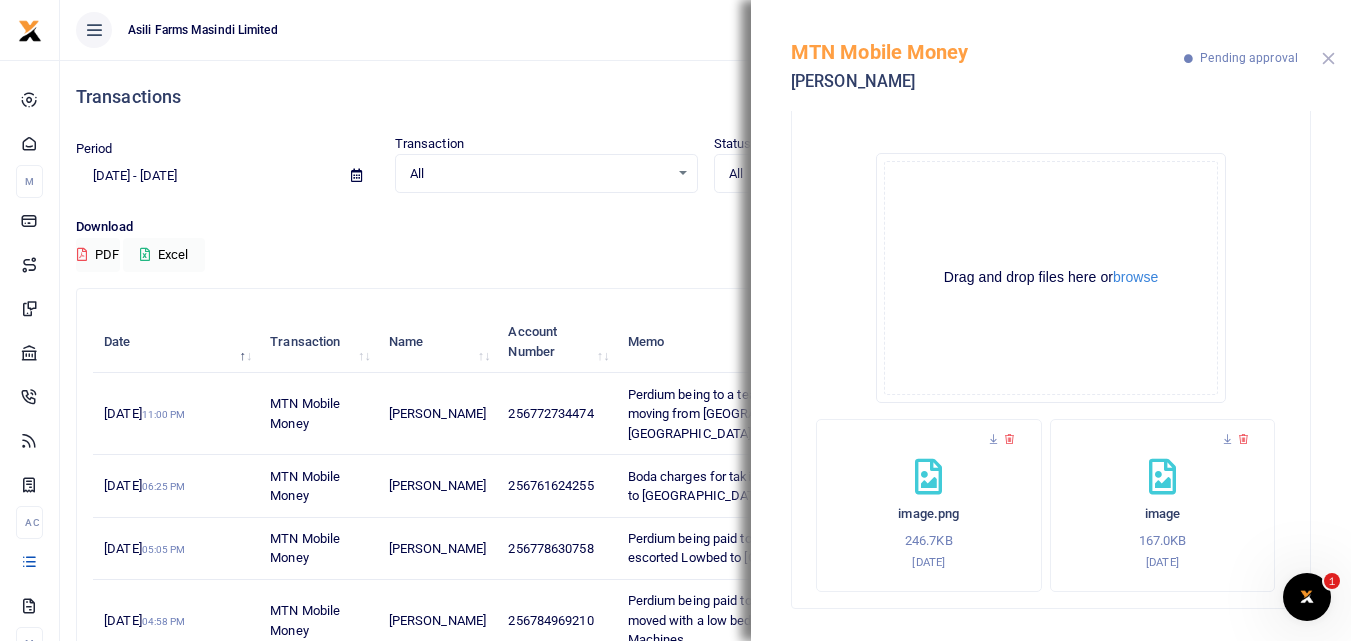 click at bounding box center [1328, 58] 